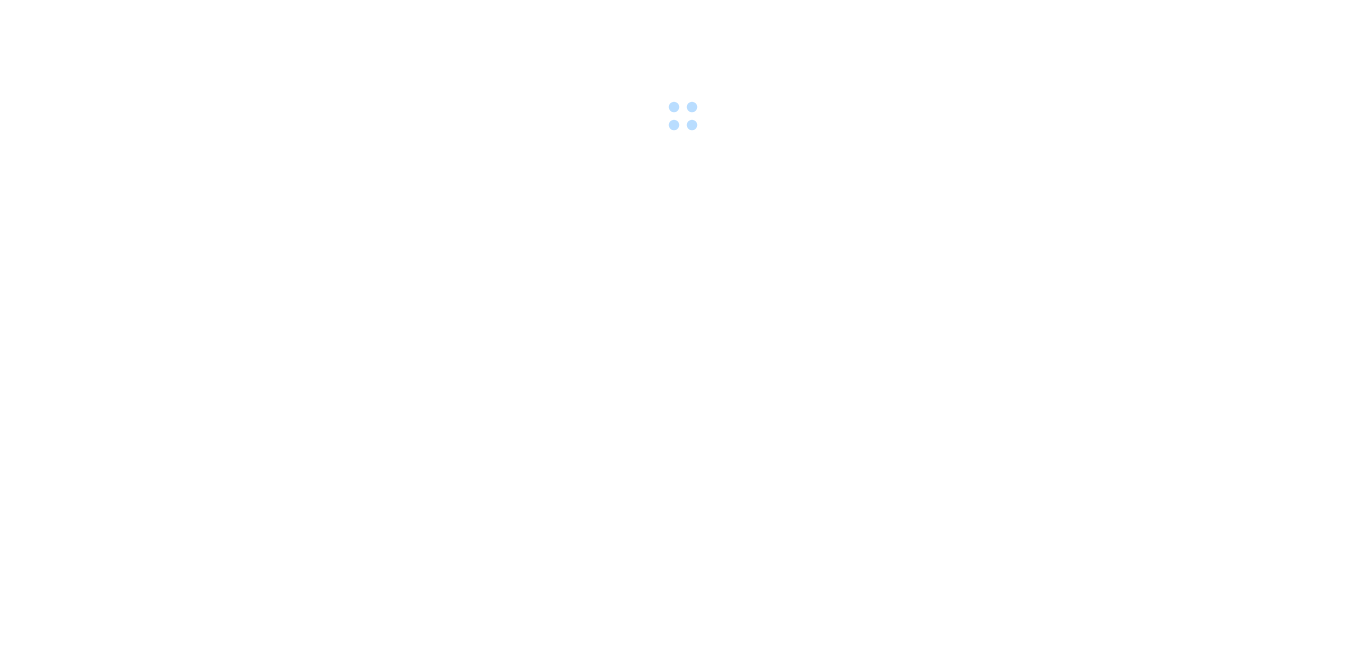 scroll, scrollTop: 0, scrollLeft: 0, axis: both 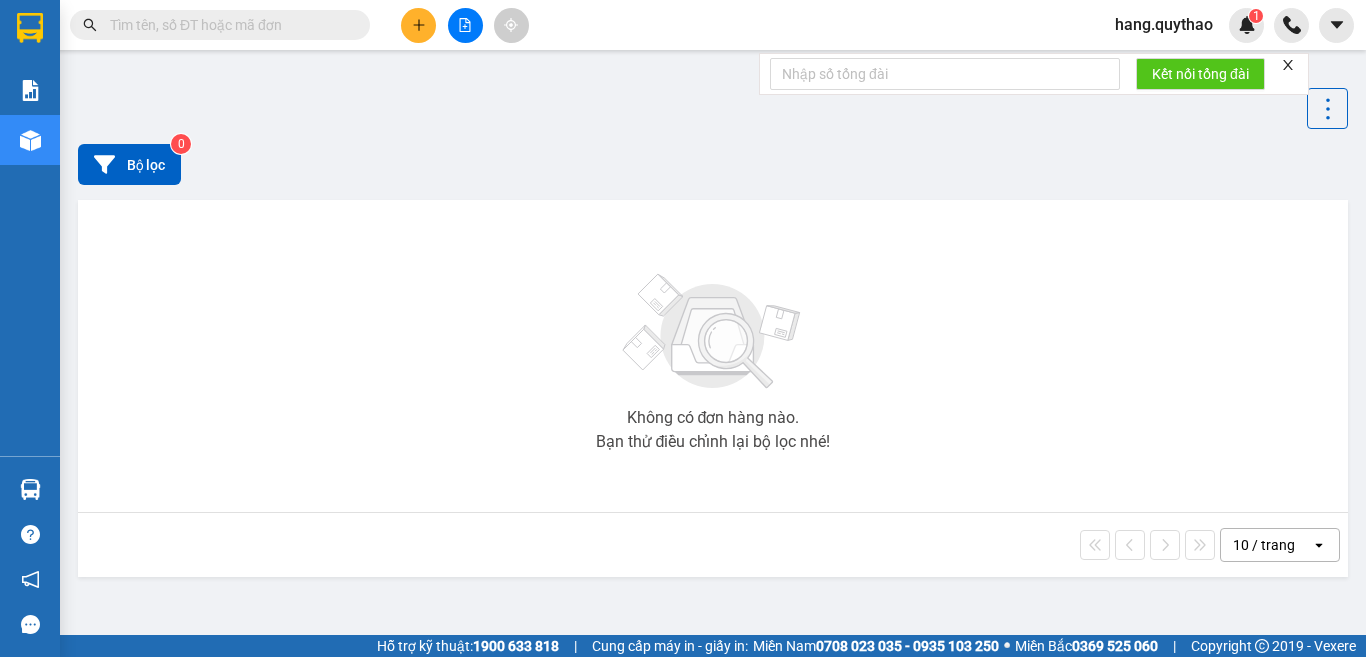 click at bounding box center [418, 25] 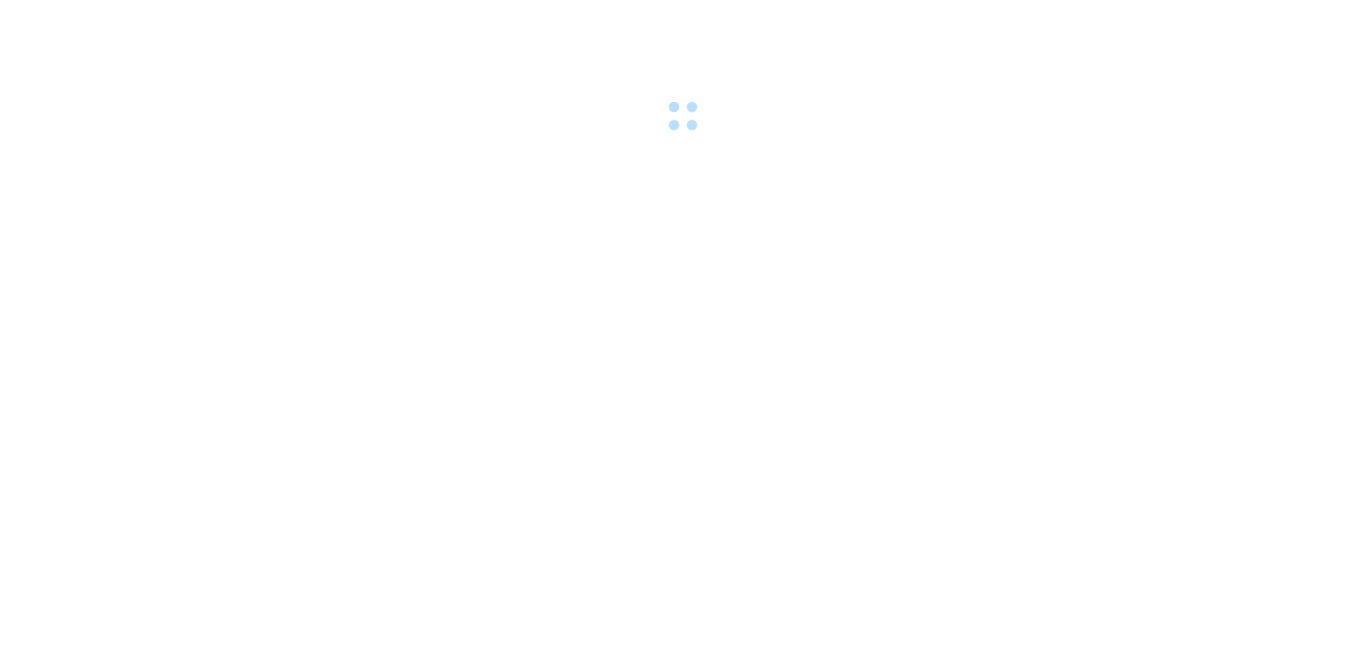 scroll, scrollTop: 0, scrollLeft: 0, axis: both 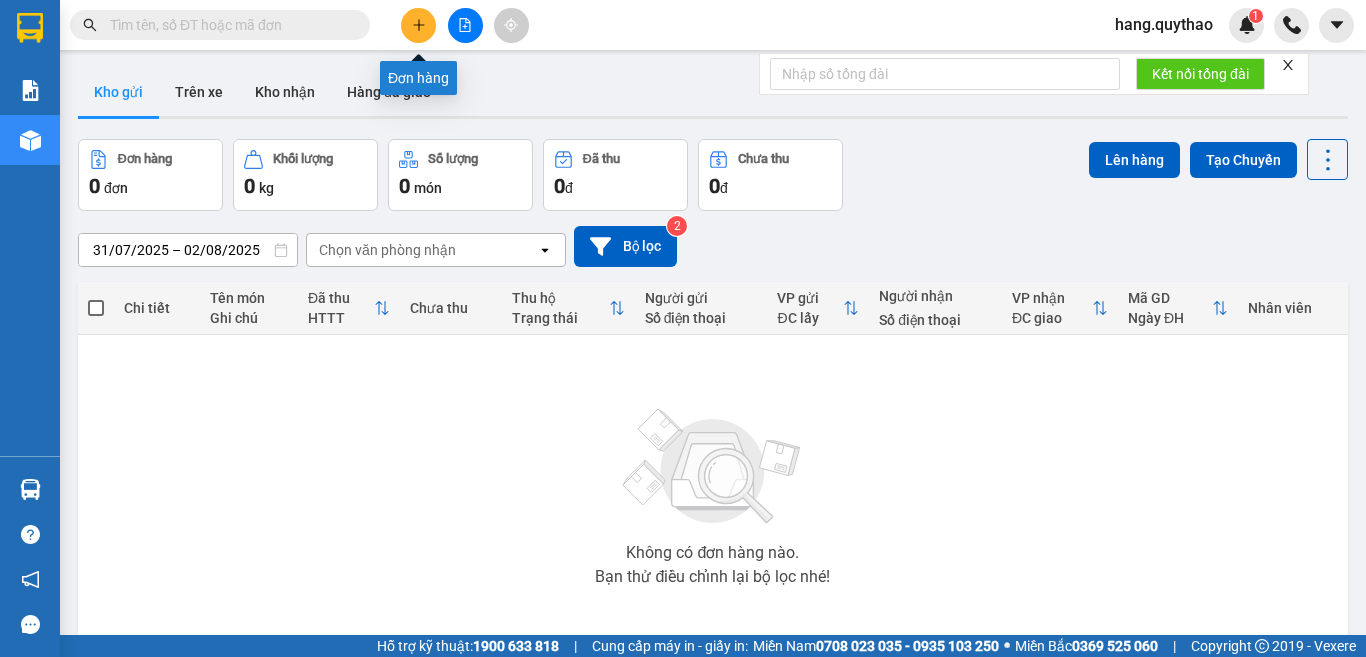 click at bounding box center (418, 25) 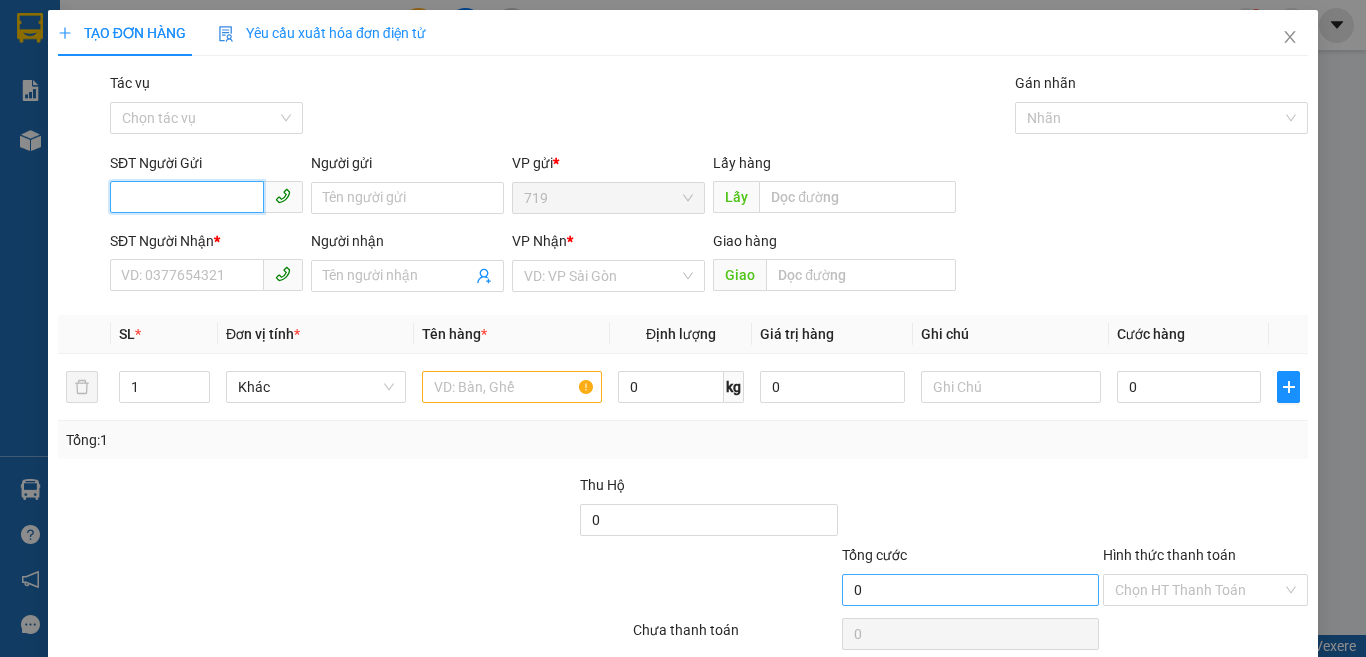type on "0" 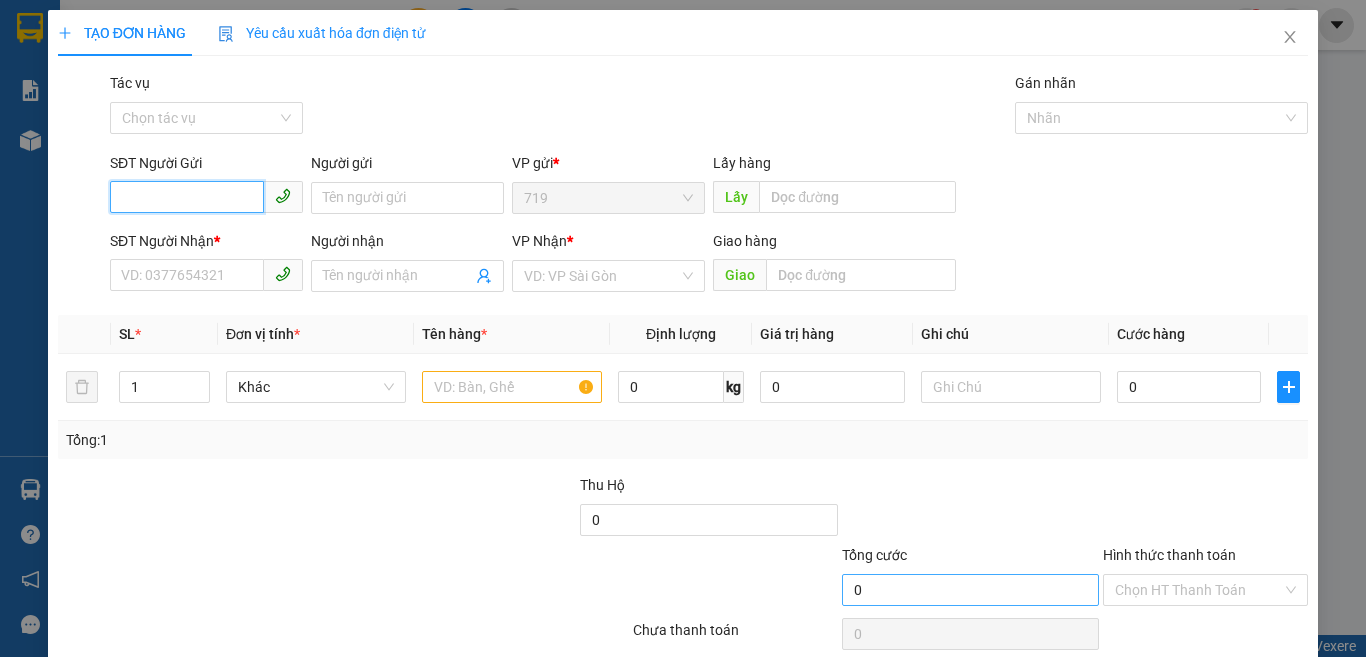 type on "0" 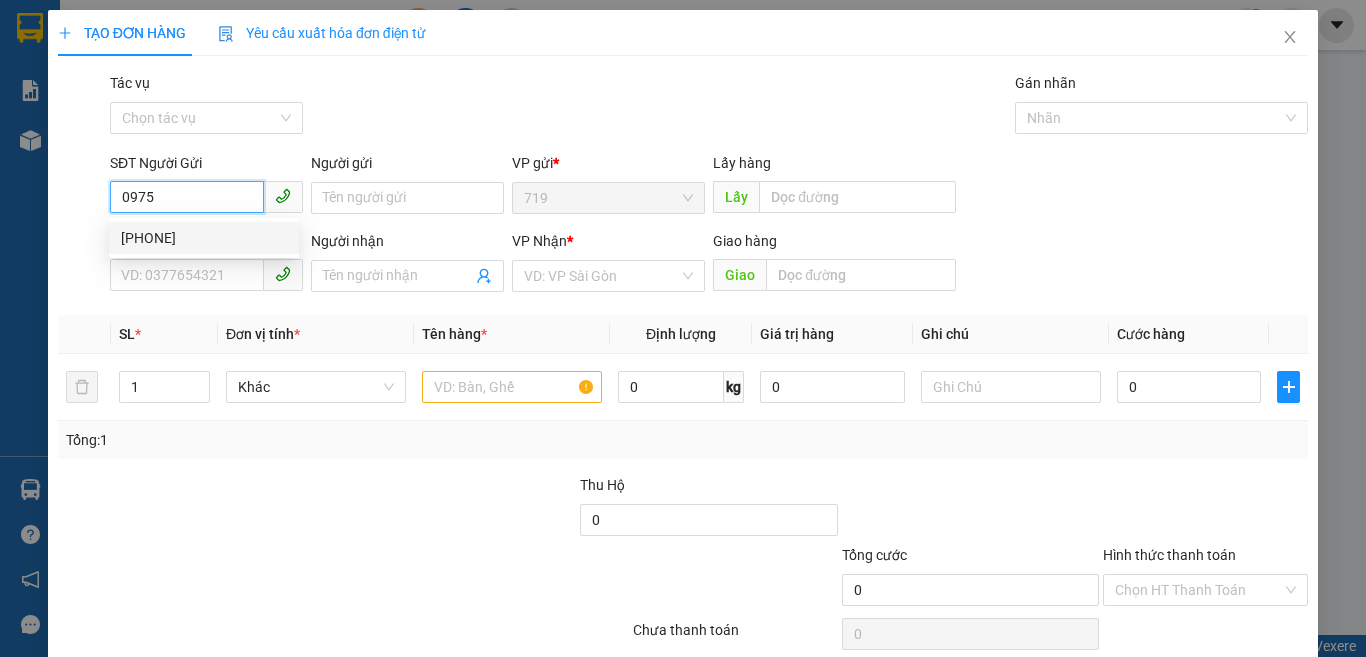 drag, startPoint x: 185, startPoint y: 222, endPoint x: 209, endPoint y: 244, distance: 32.55764 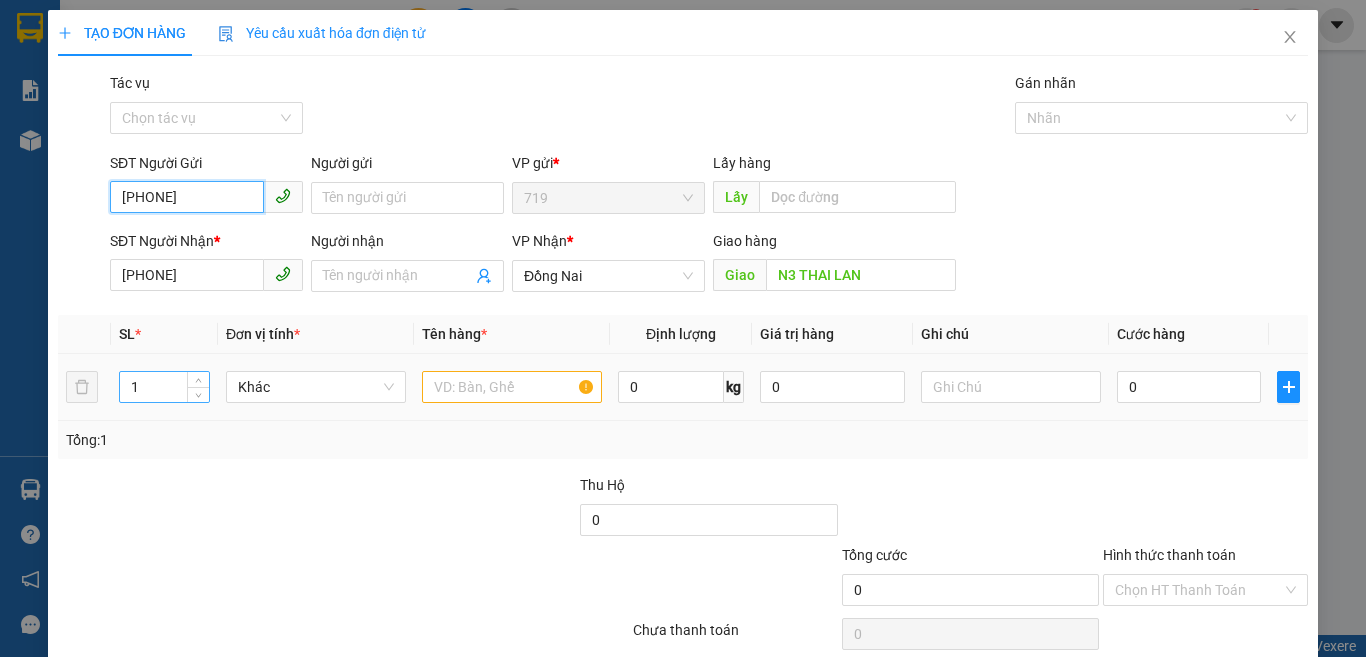 type on "[PHONE]" 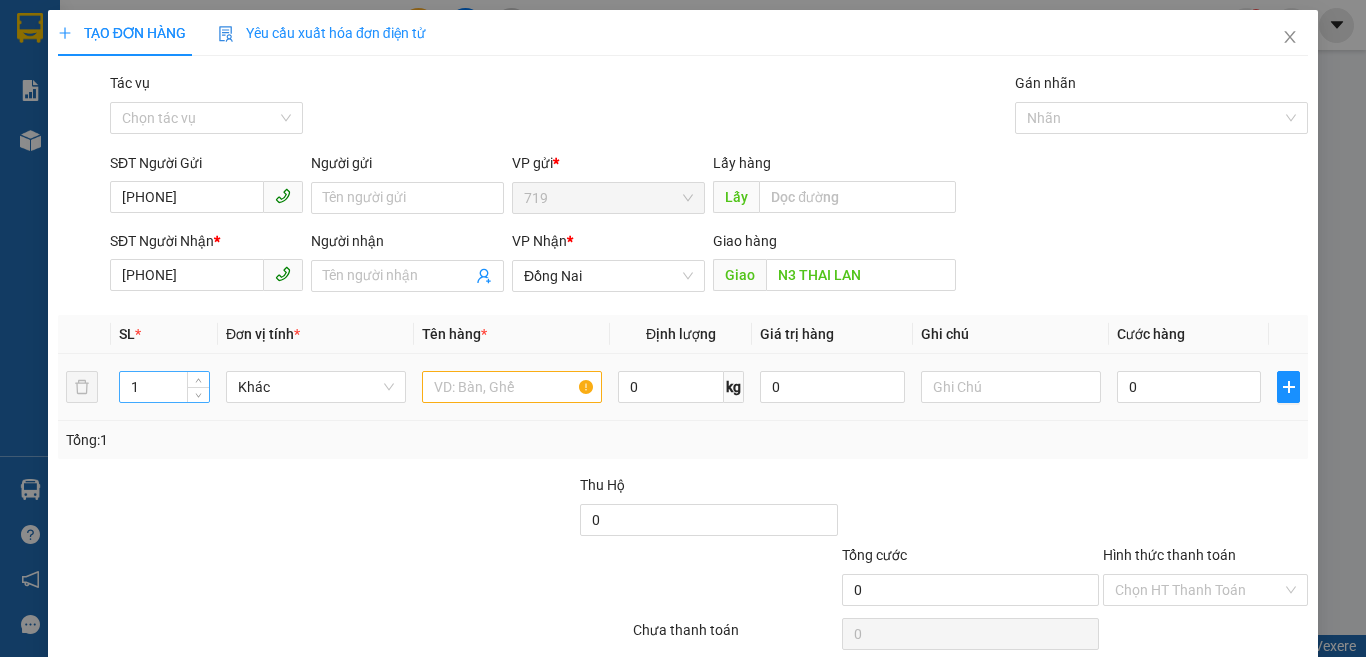 click on "1" at bounding box center [164, 387] 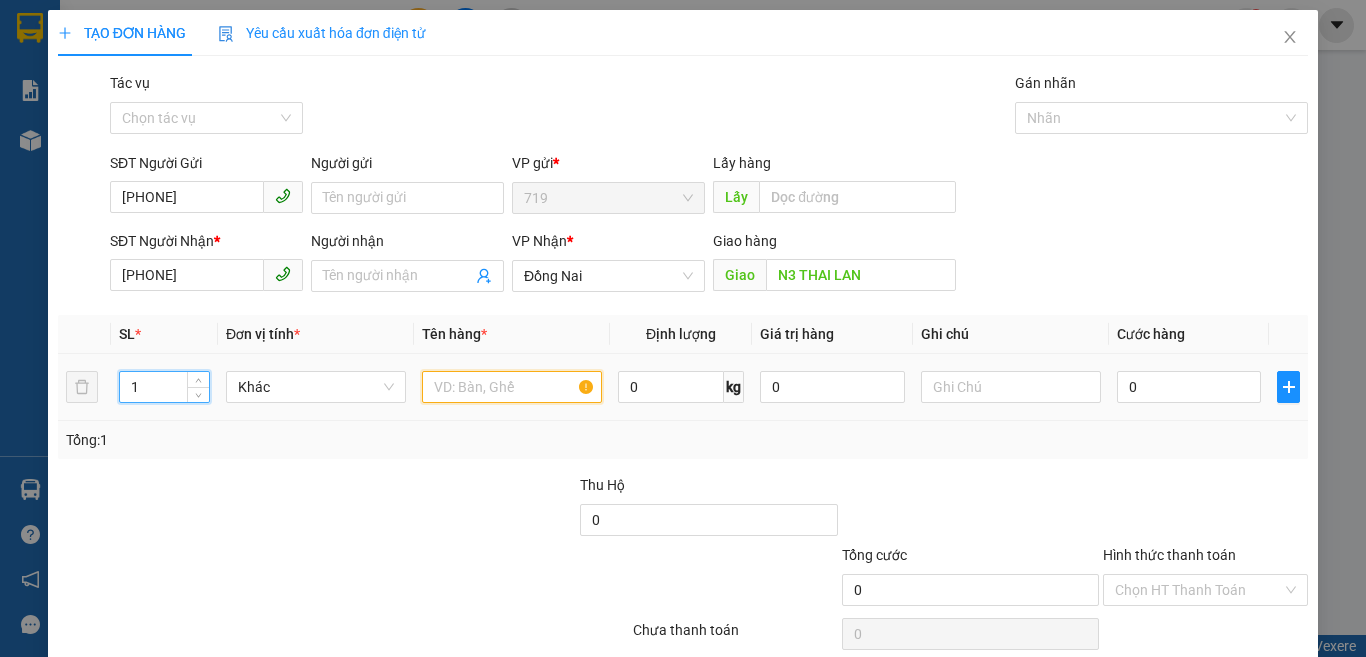 click at bounding box center (512, 387) 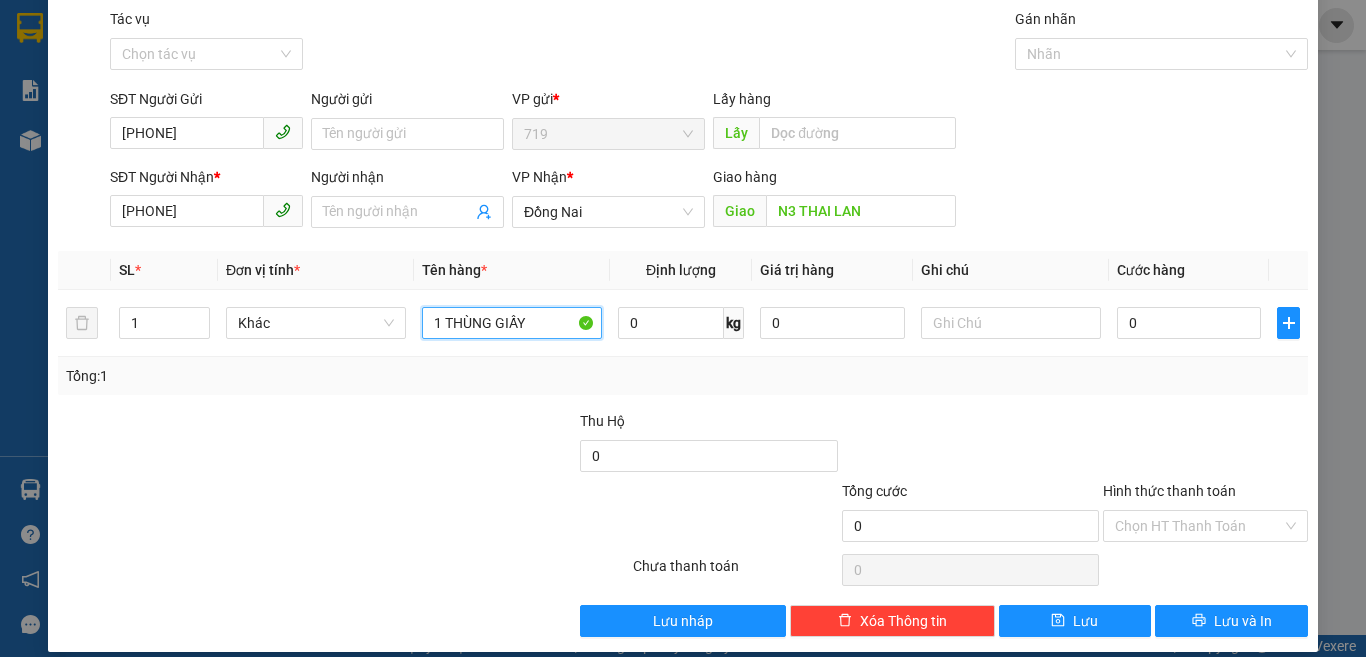 scroll, scrollTop: 83, scrollLeft: 0, axis: vertical 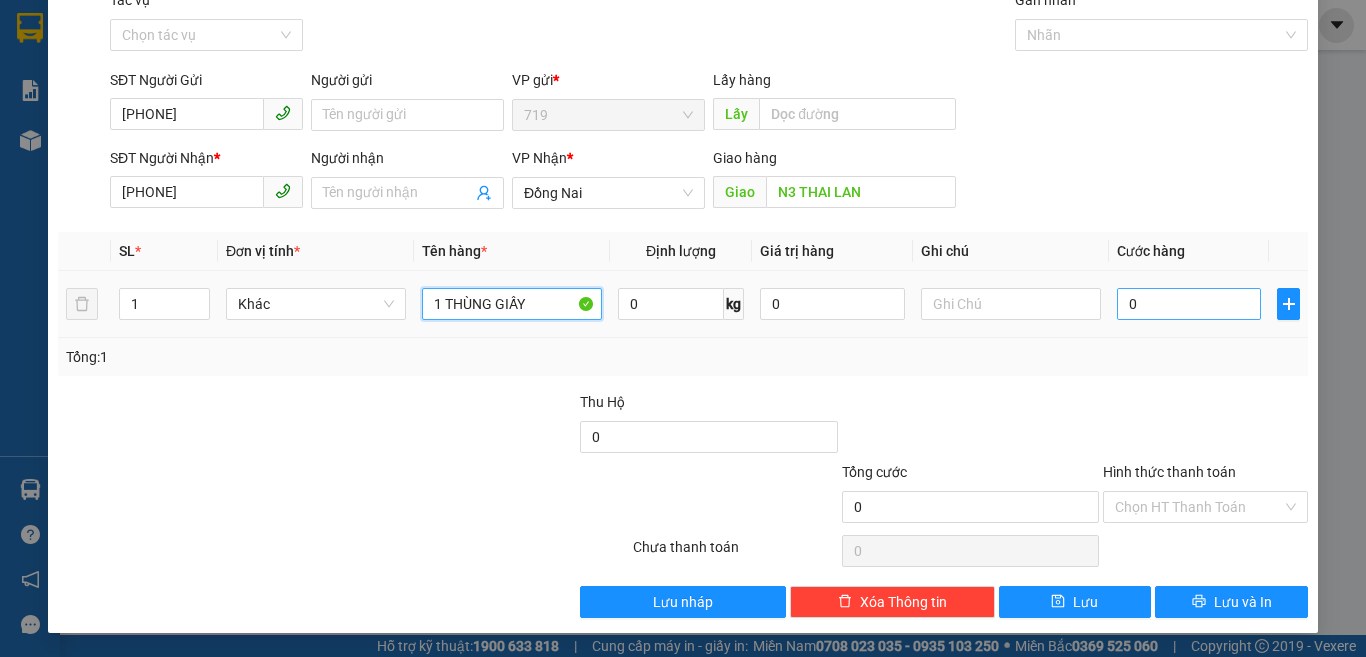 type on "1 THÙNG GIẤY" 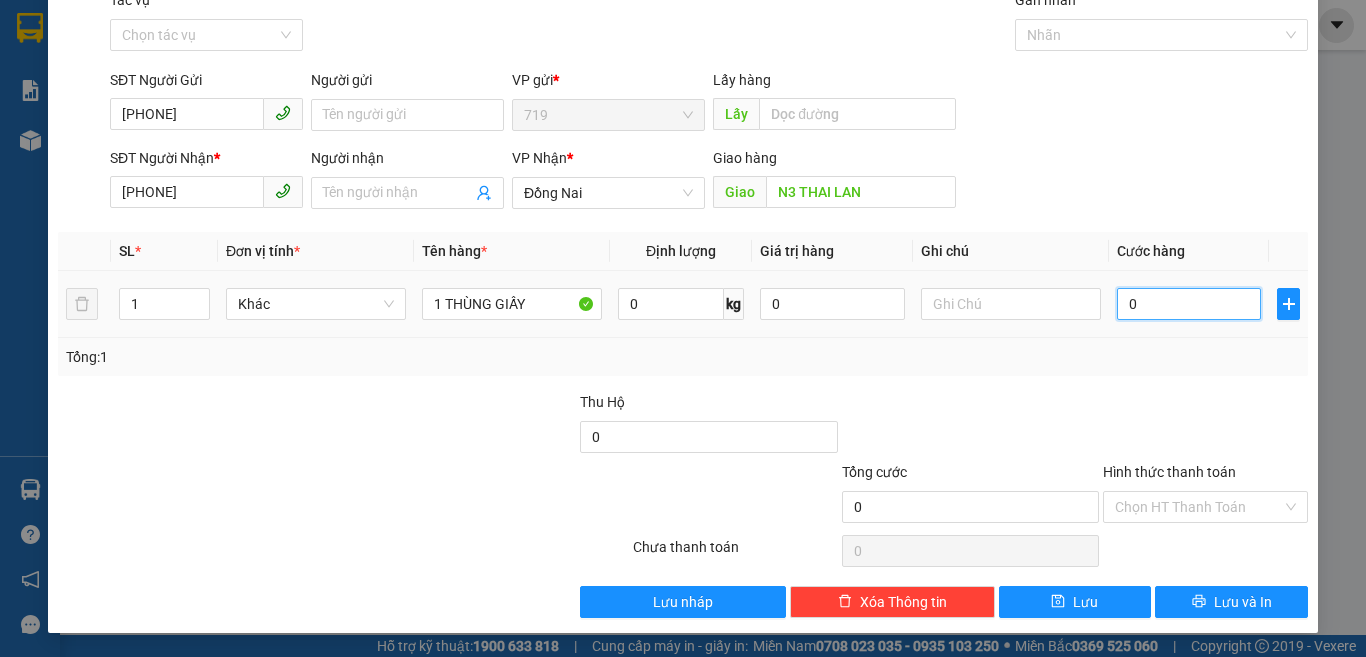 click on "0" at bounding box center [1189, 304] 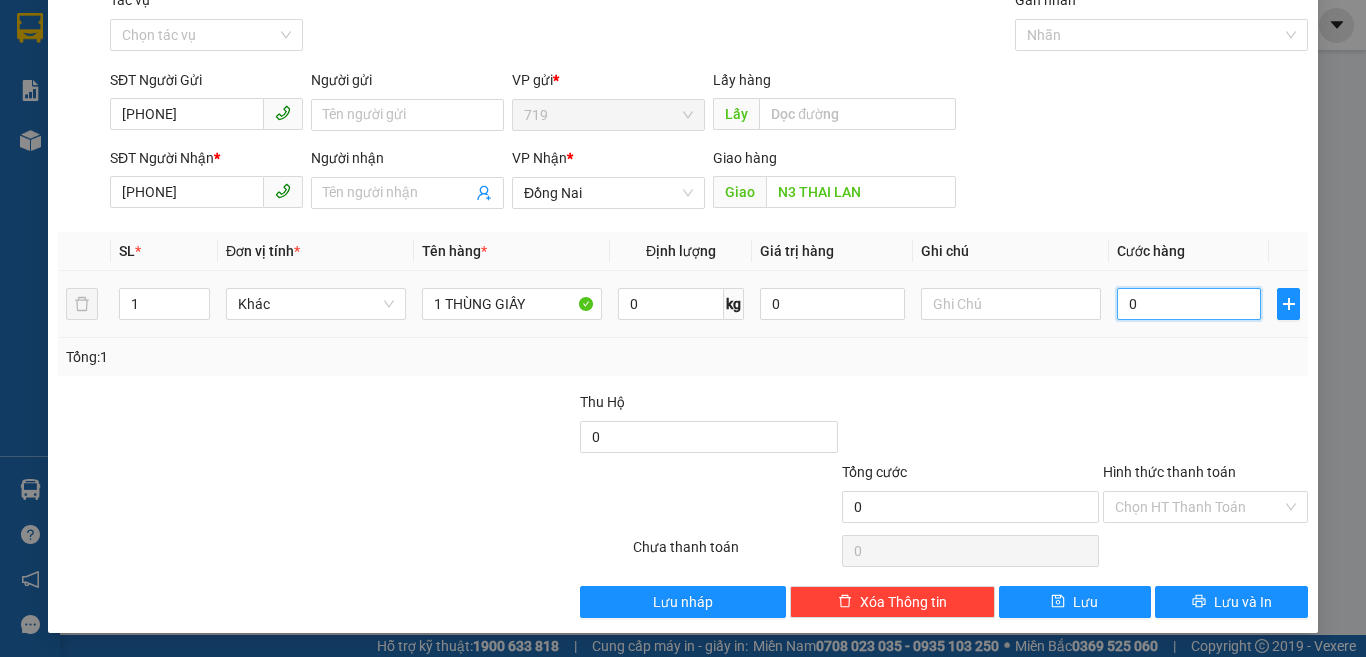 type on "4" 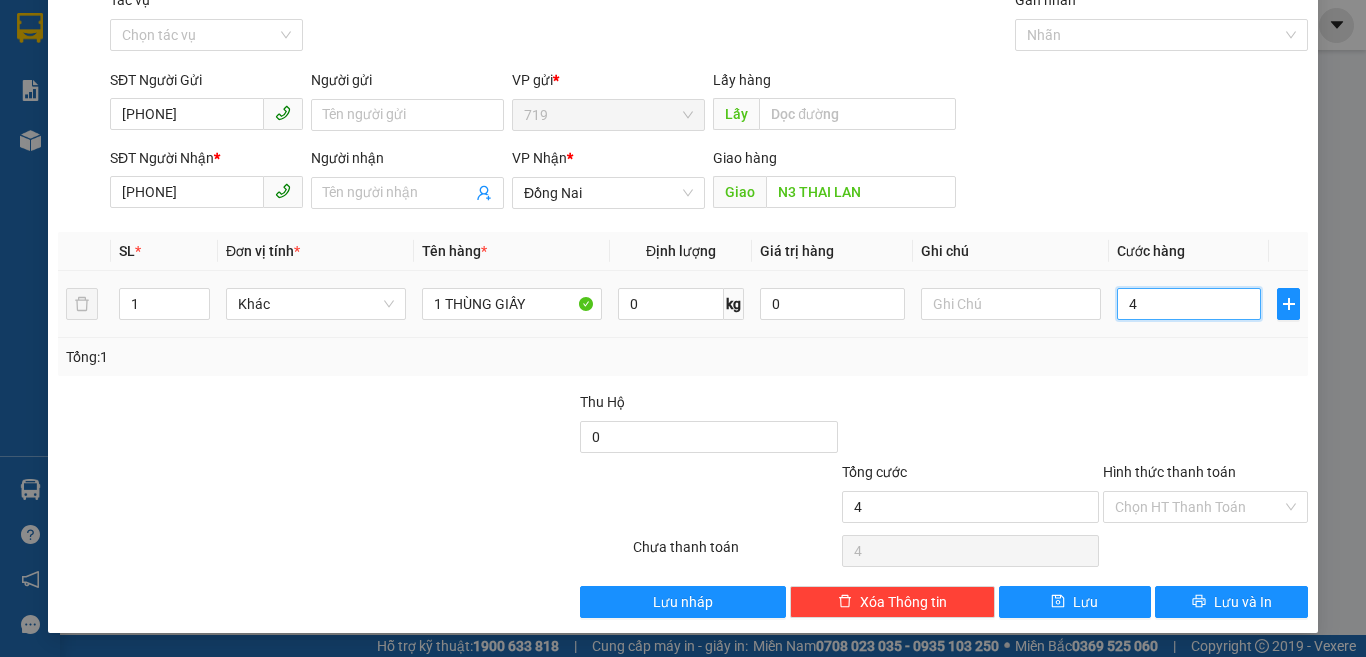 type on "40" 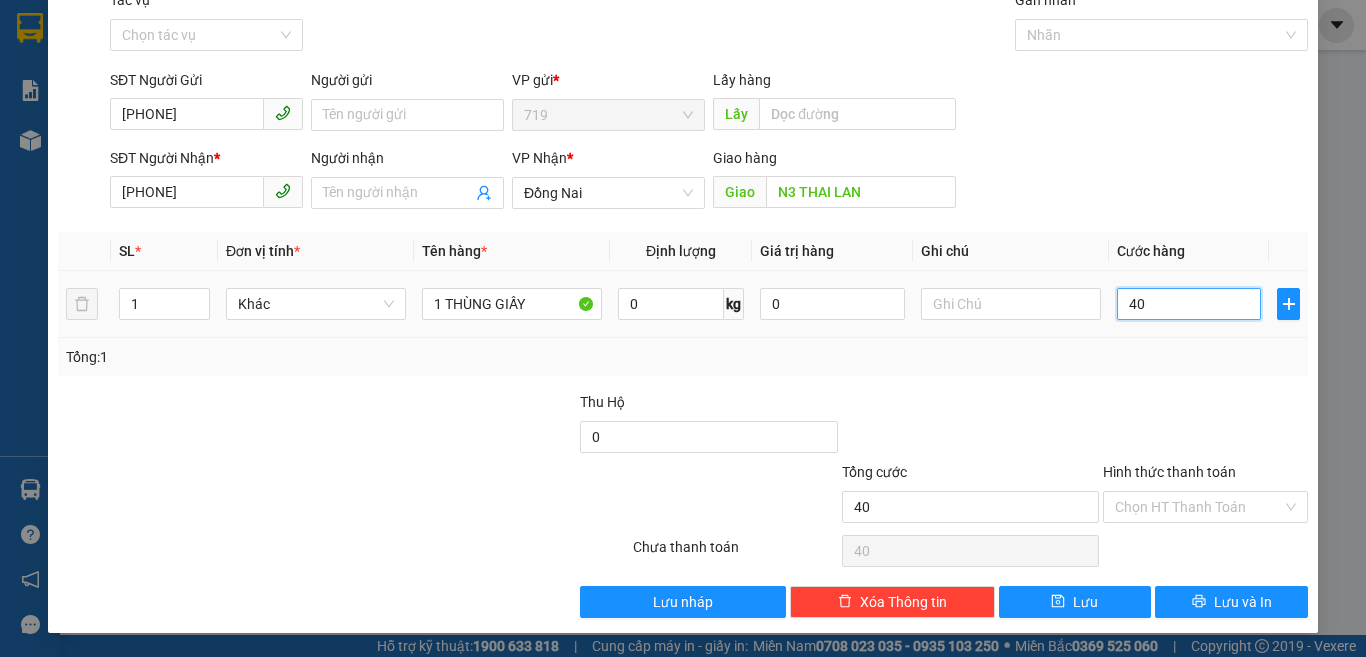 type on "400" 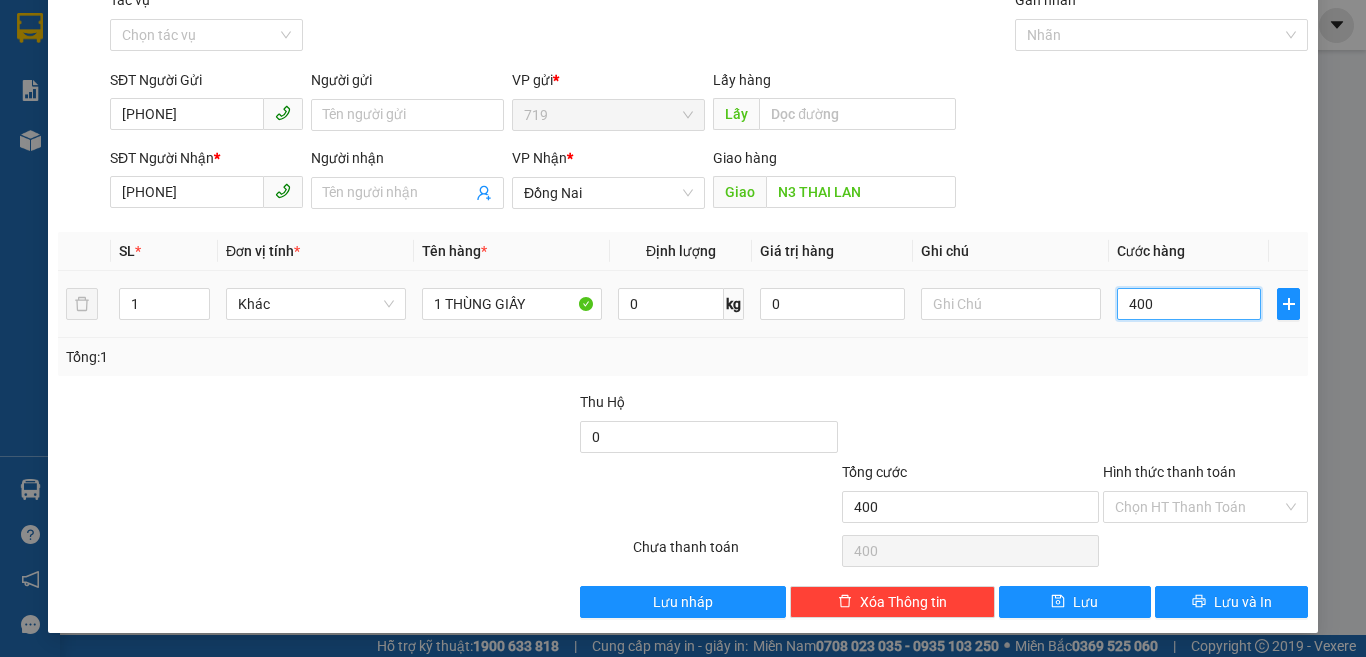 type on "4.000" 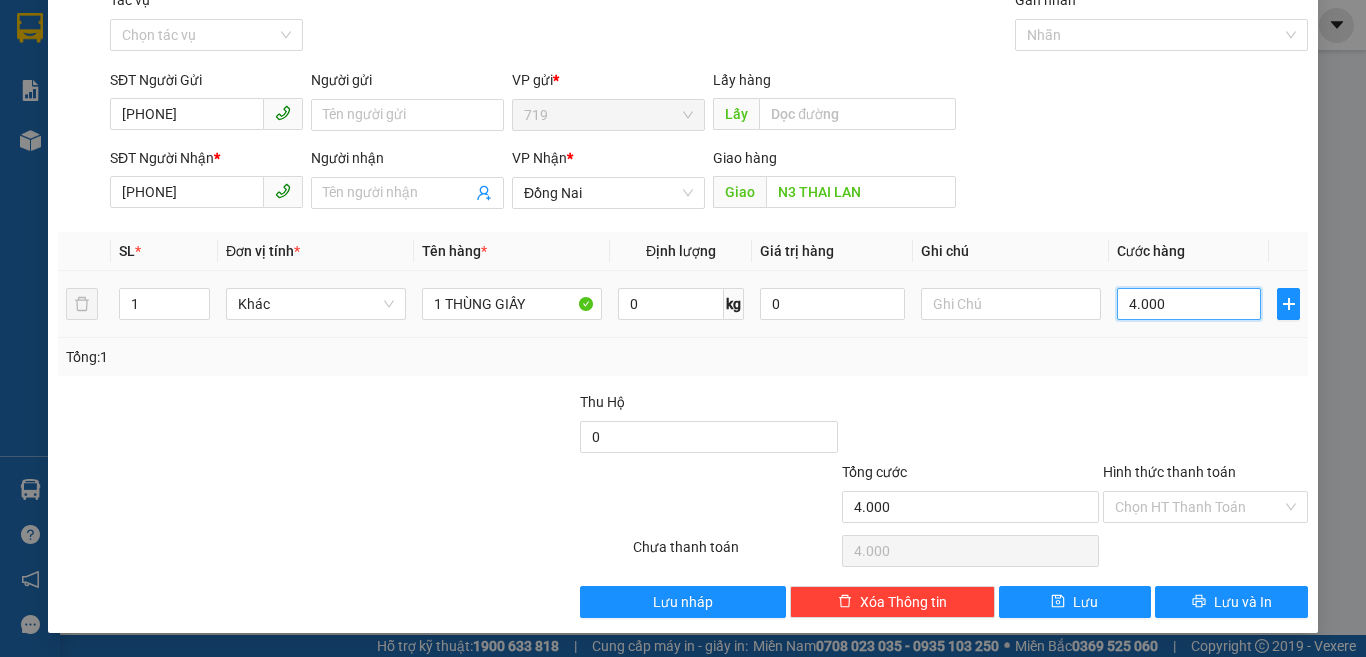 type on "40.000" 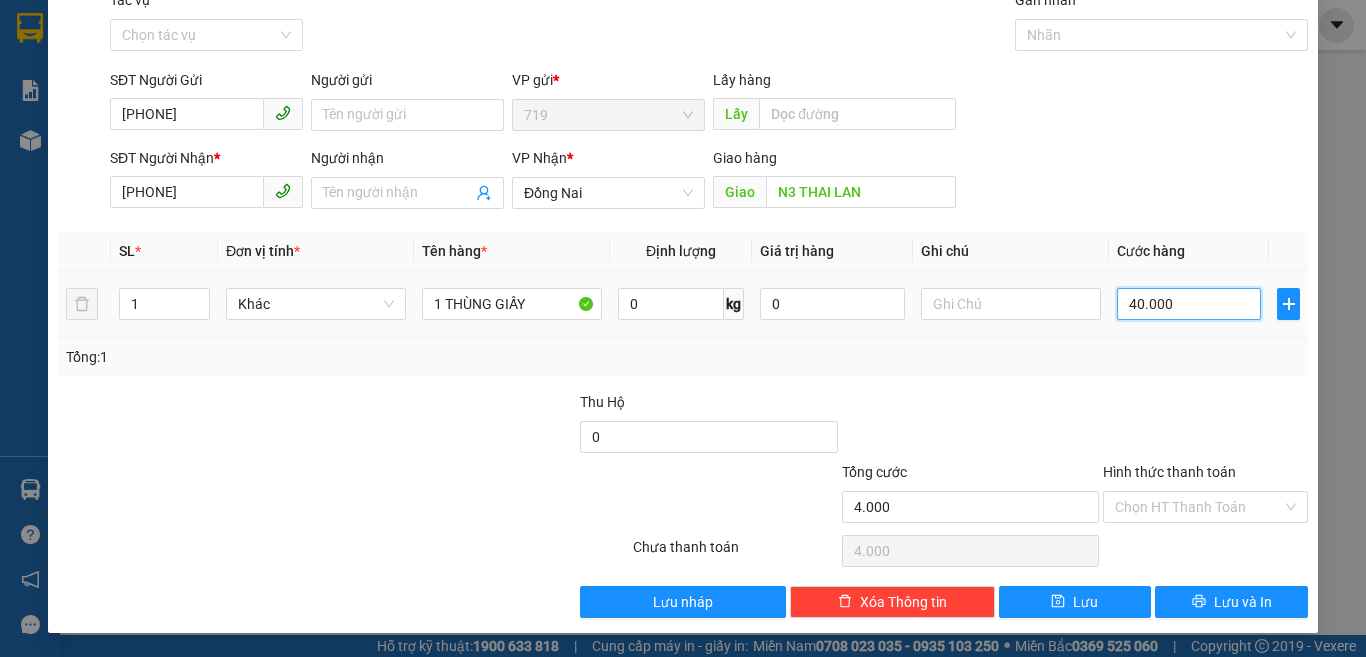 type on "40.000" 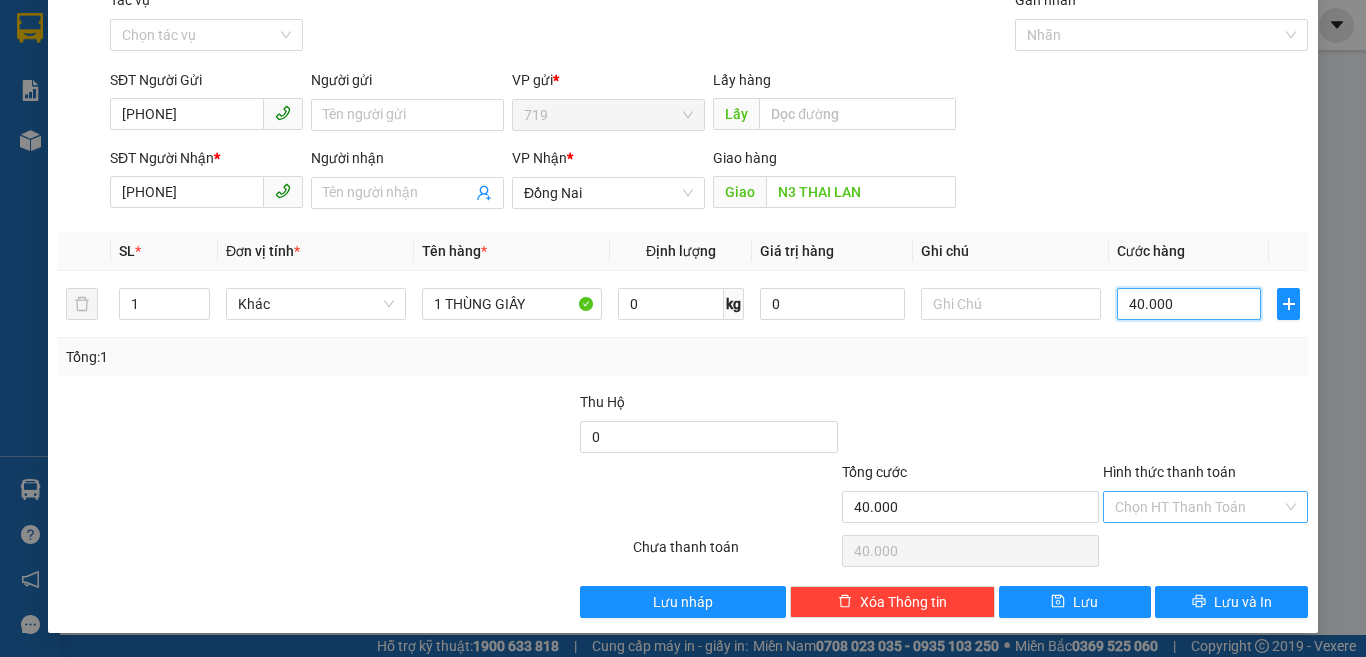 type on "40.000" 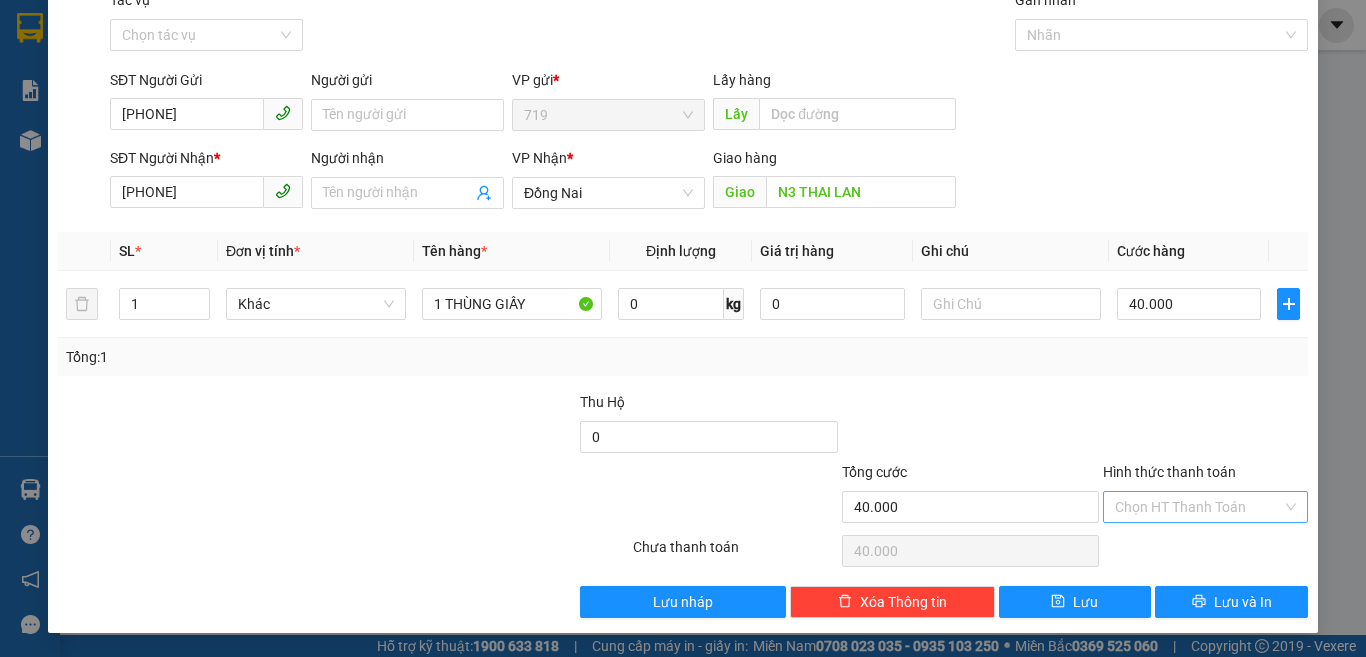 click on "Hình thức thanh toán" at bounding box center [1198, 507] 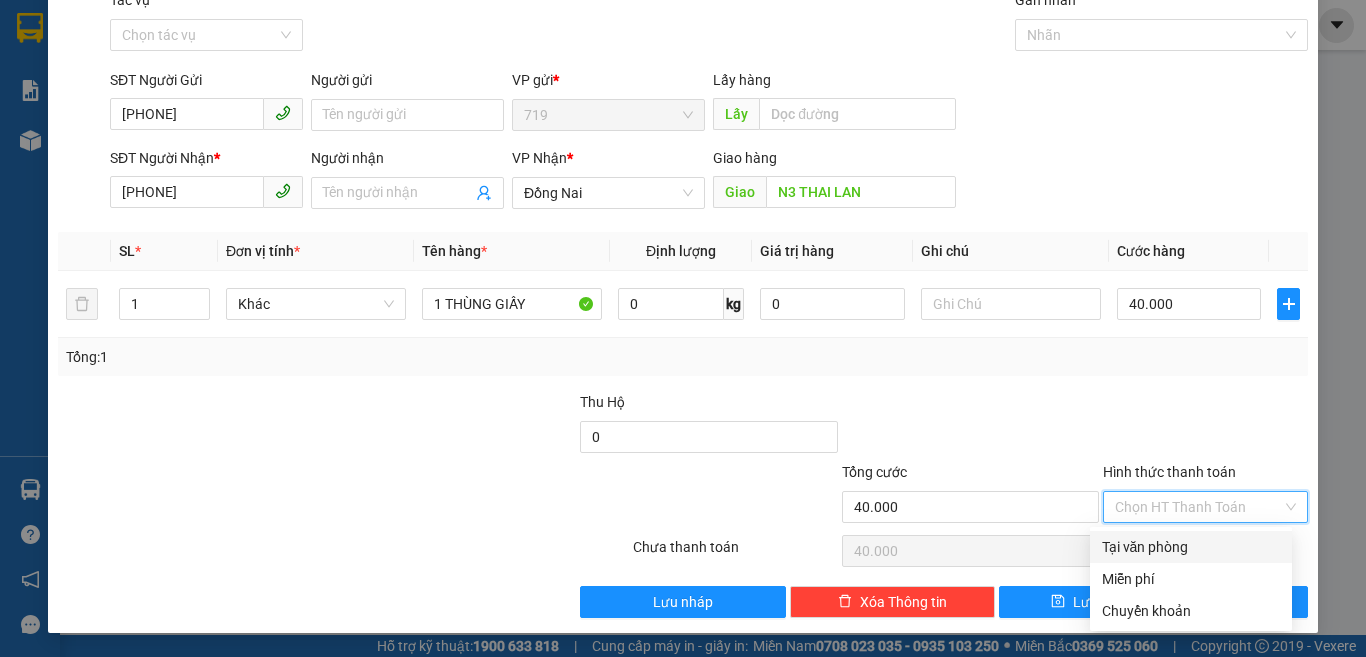 click on "Tại văn phòng" at bounding box center (1191, 547) 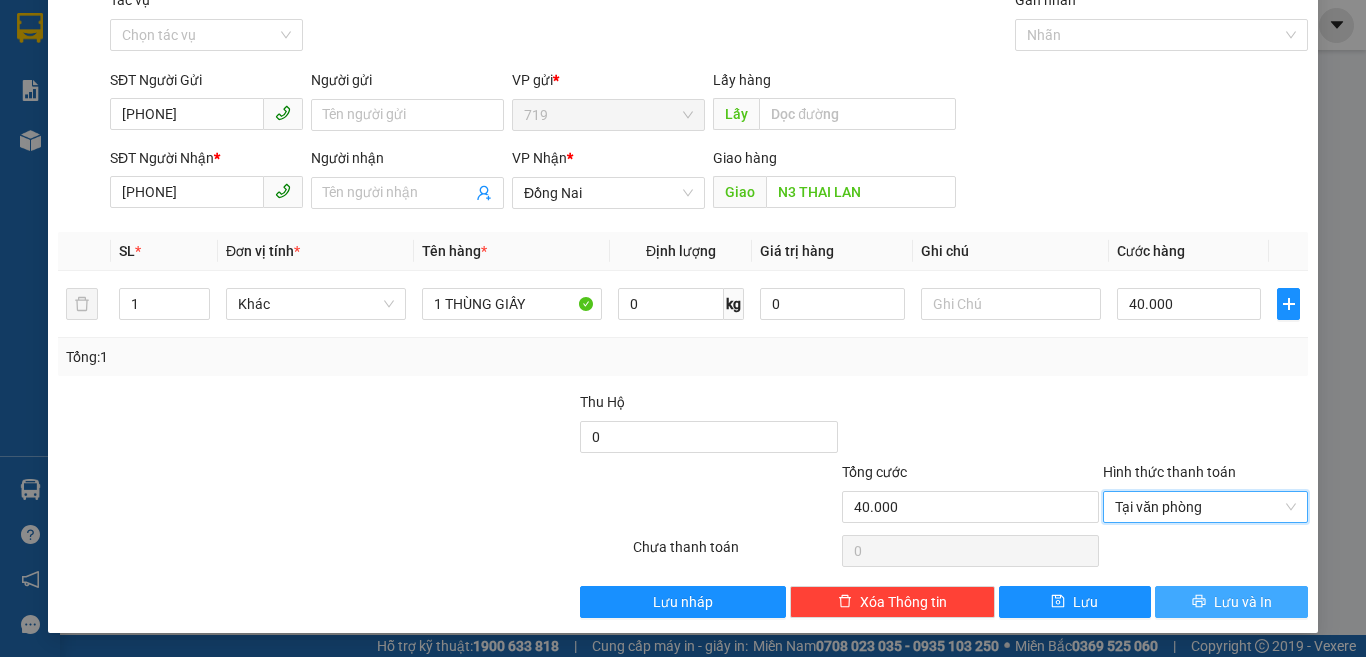click on "Lưu và In" at bounding box center (1243, 602) 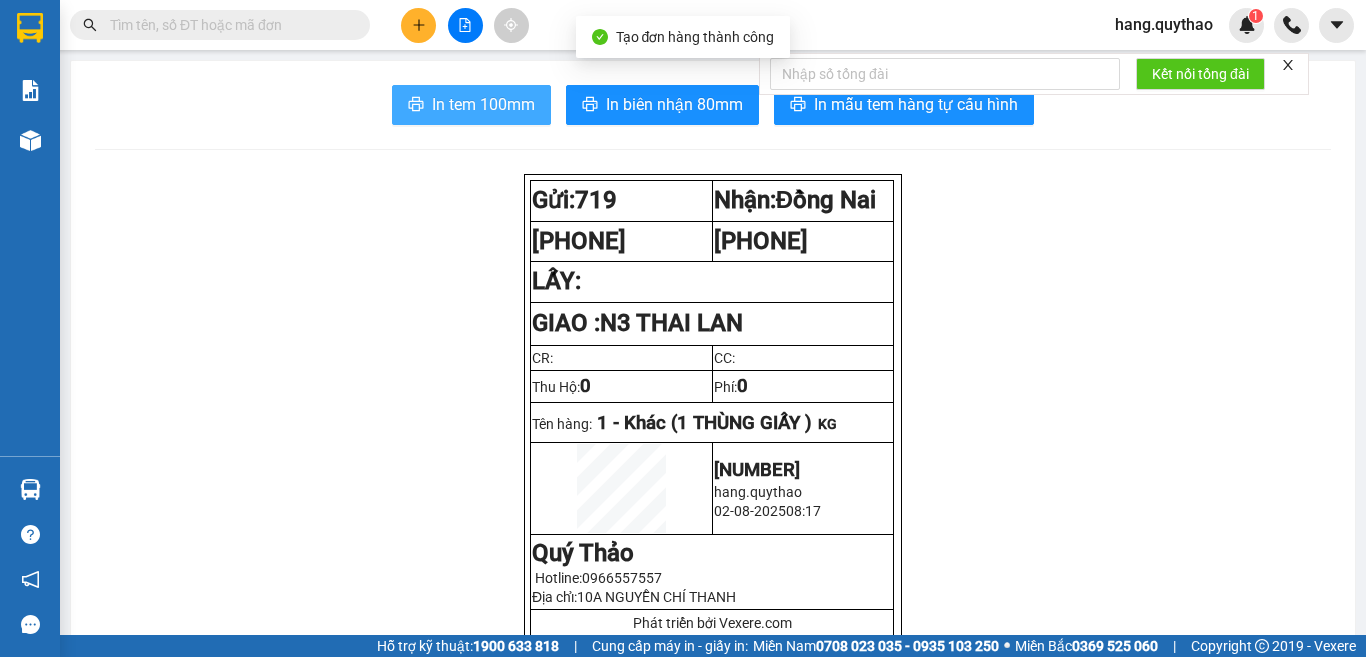 click on "In tem 100mm" at bounding box center (483, 104) 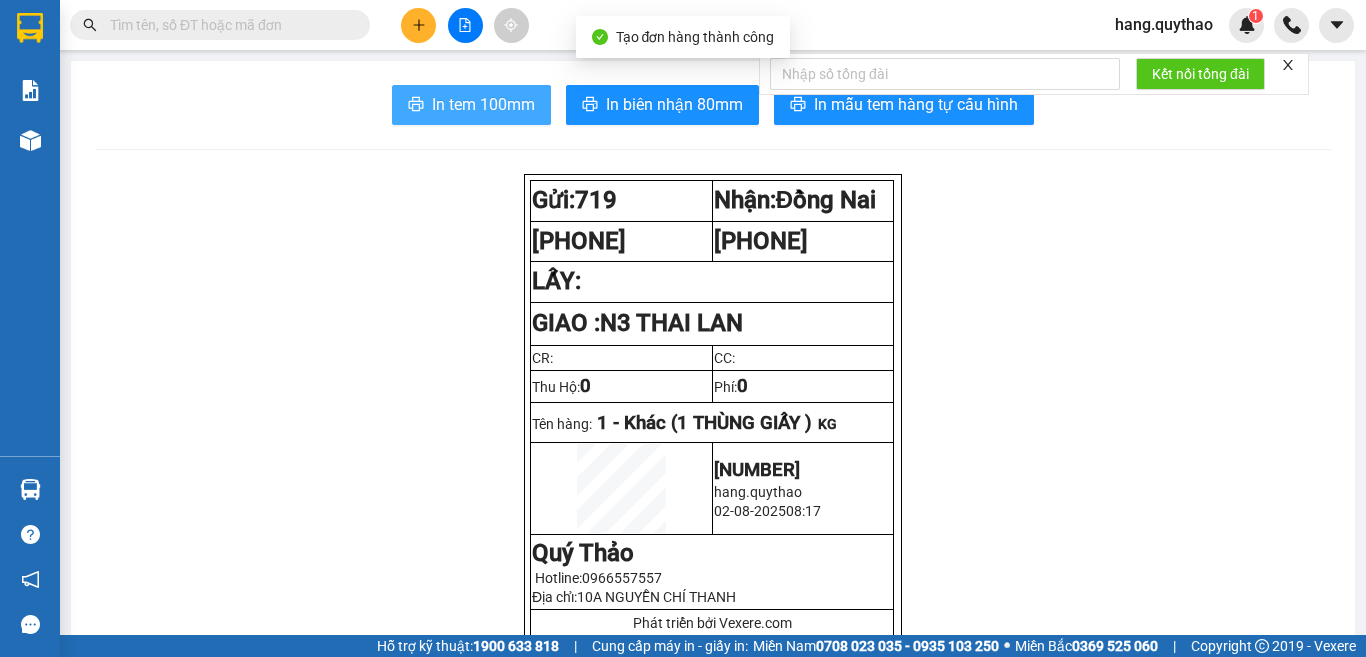 scroll, scrollTop: 0, scrollLeft: 0, axis: both 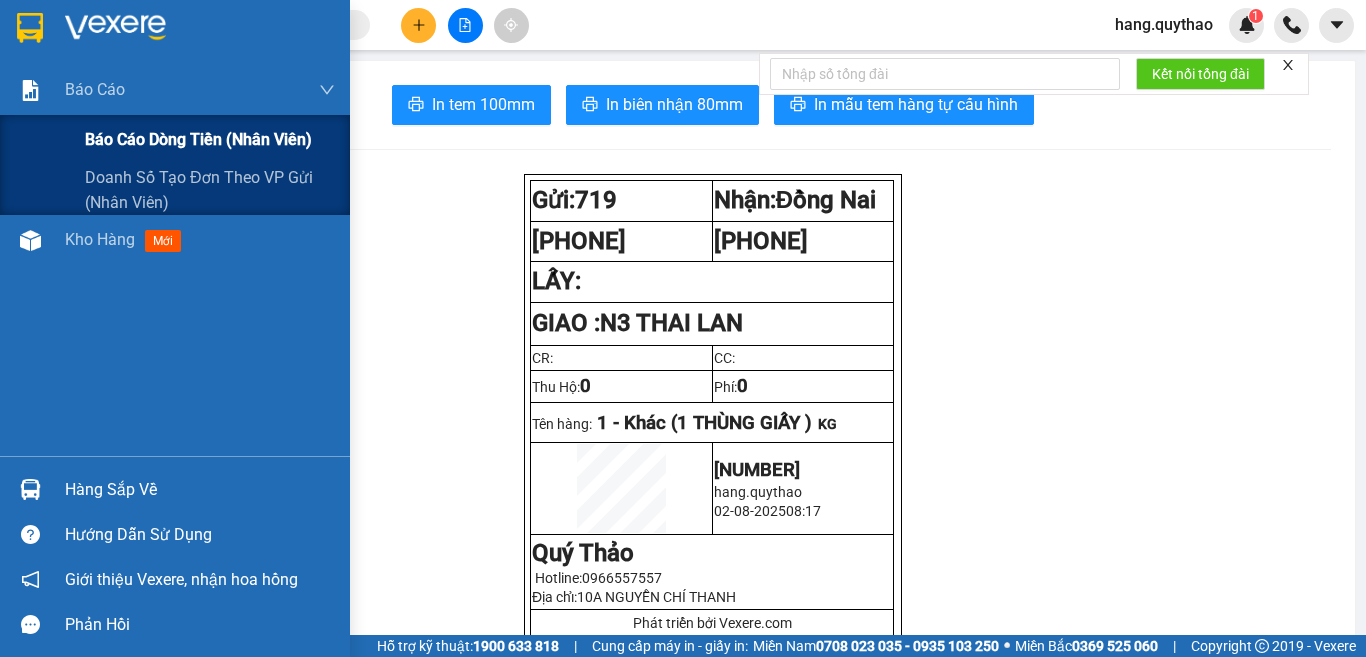 drag, startPoint x: 81, startPoint y: 103, endPoint x: 93, endPoint y: 129, distance: 28.635643 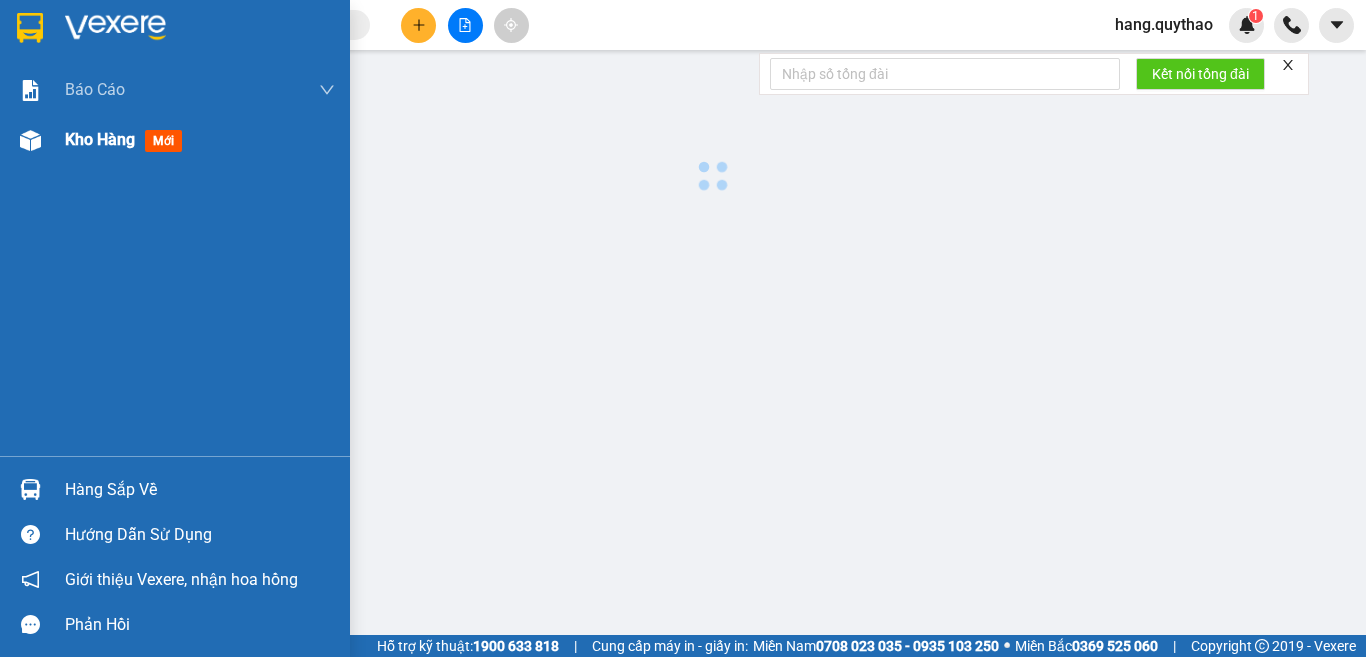 click on "Kho hàng" at bounding box center (100, 139) 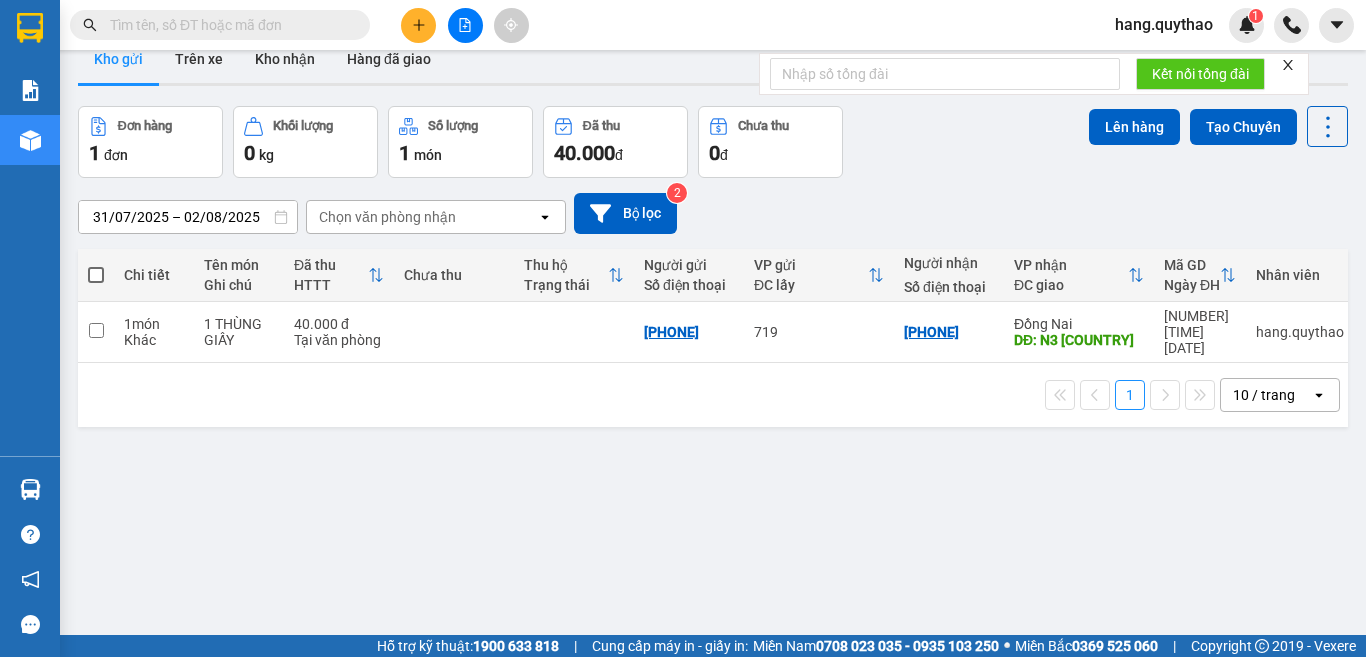 scroll, scrollTop: 0, scrollLeft: 0, axis: both 